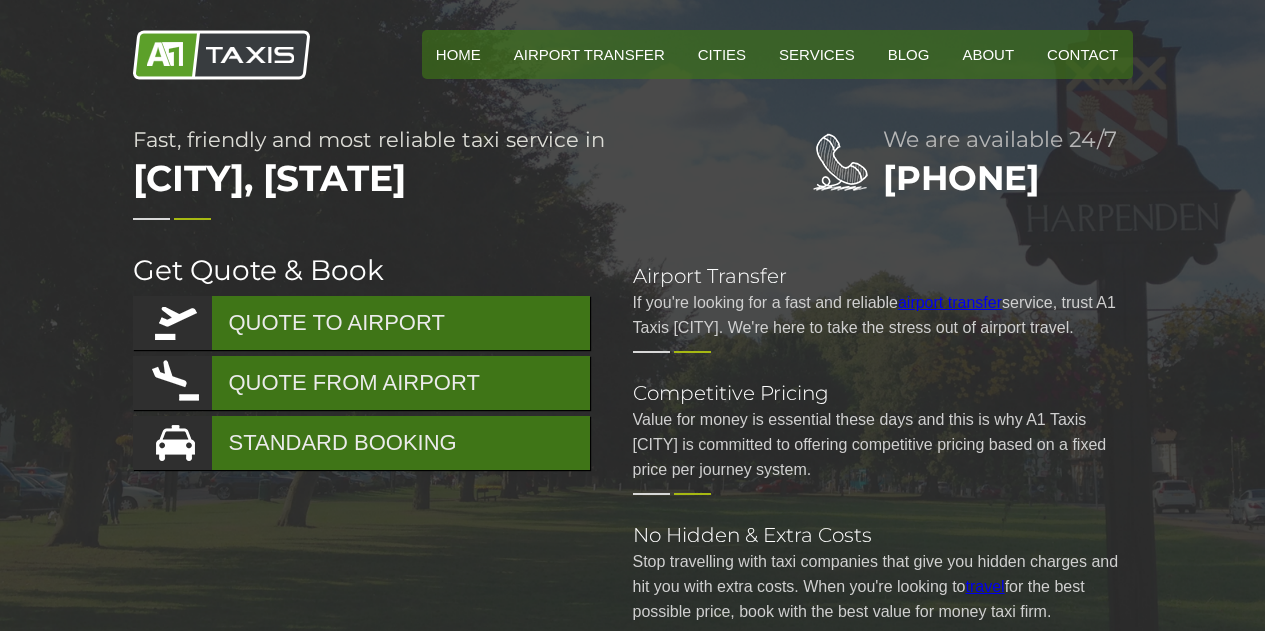 scroll, scrollTop: 0, scrollLeft: 0, axis: both 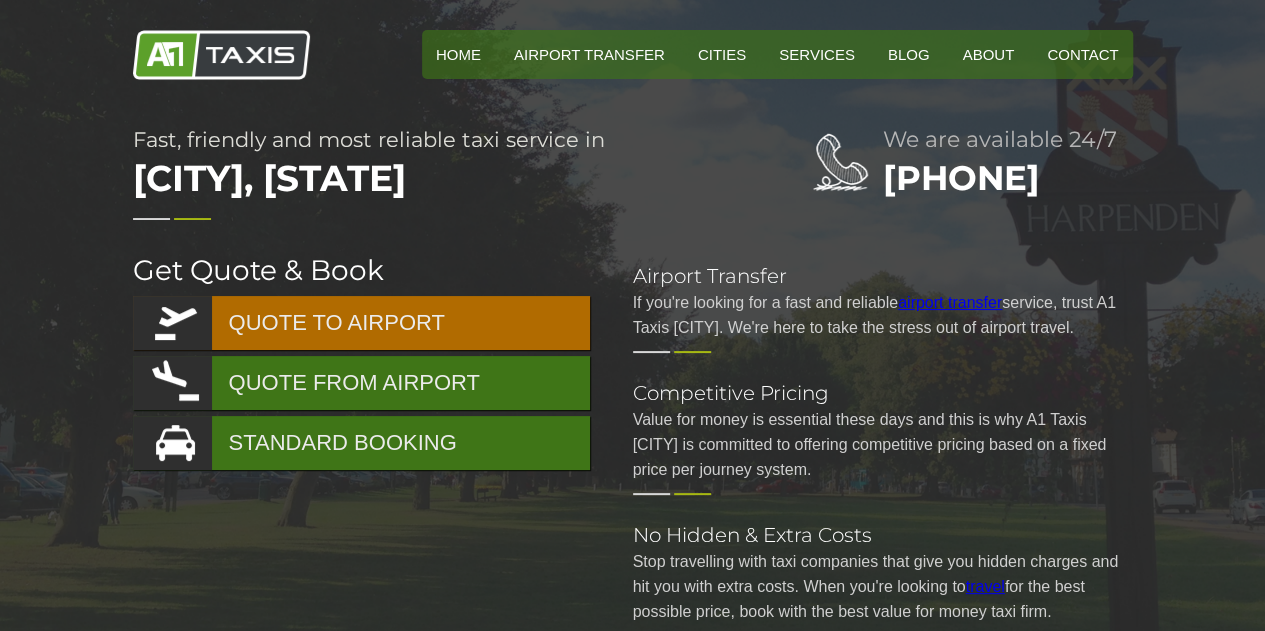 click on "QUOTE TO AIRPORT" at bounding box center [361, 323] 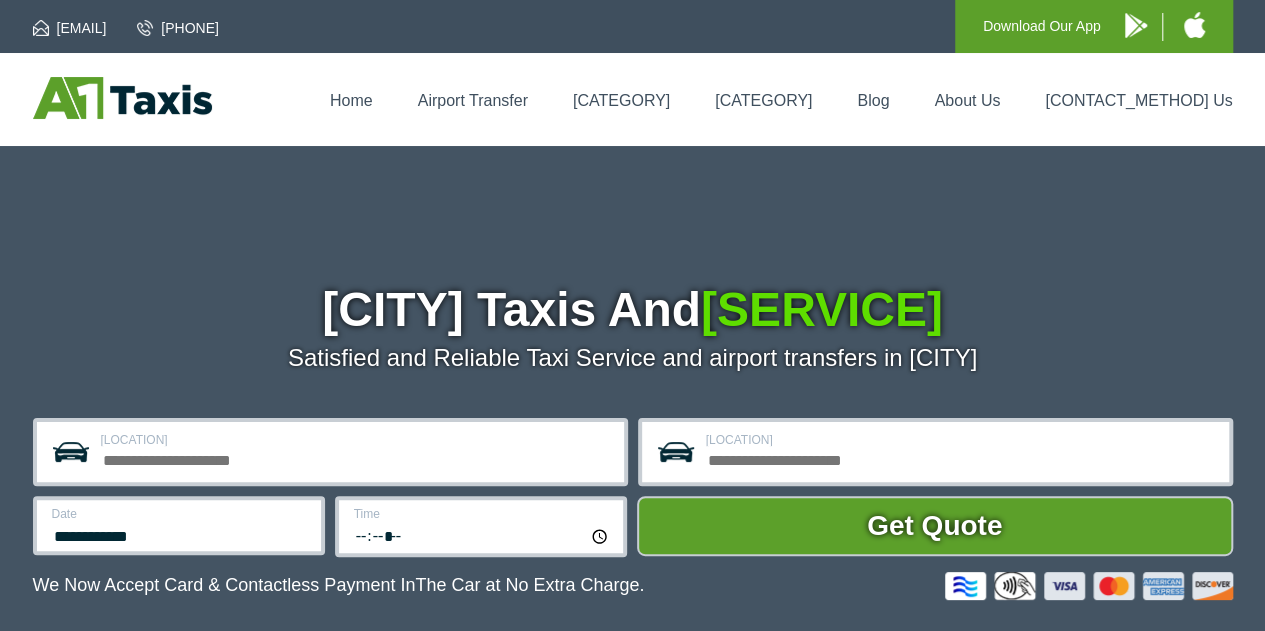 scroll, scrollTop: 200, scrollLeft: 0, axis: vertical 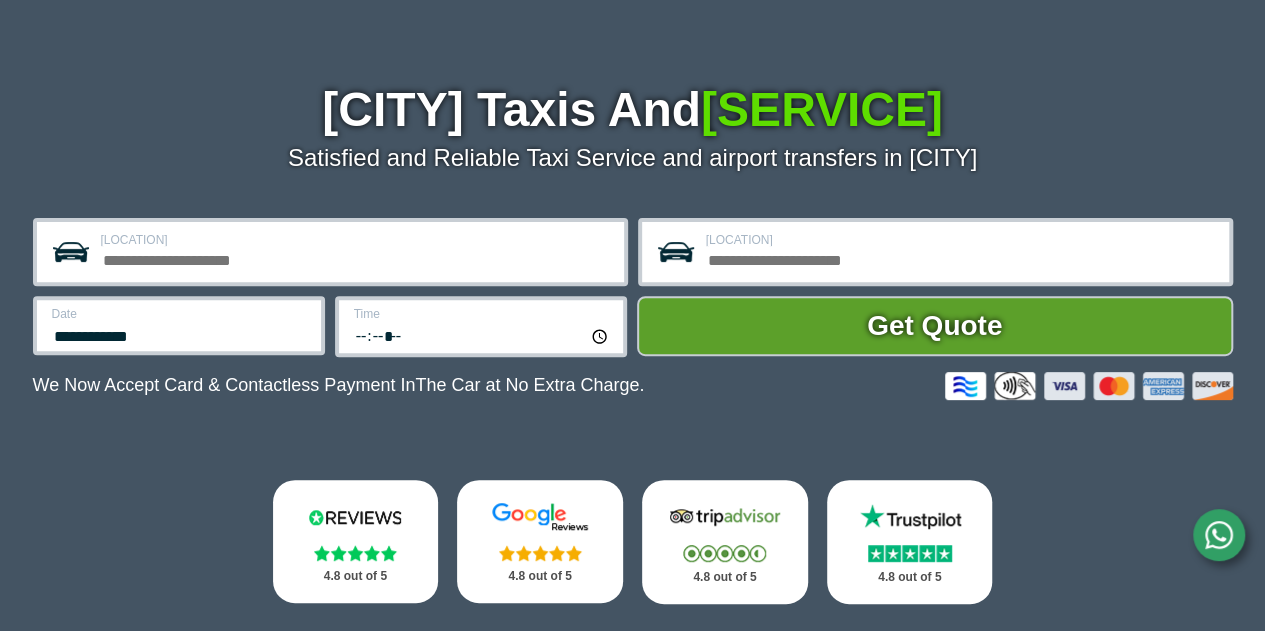 click on "[LOCATION]" at bounding box center (356, 258) 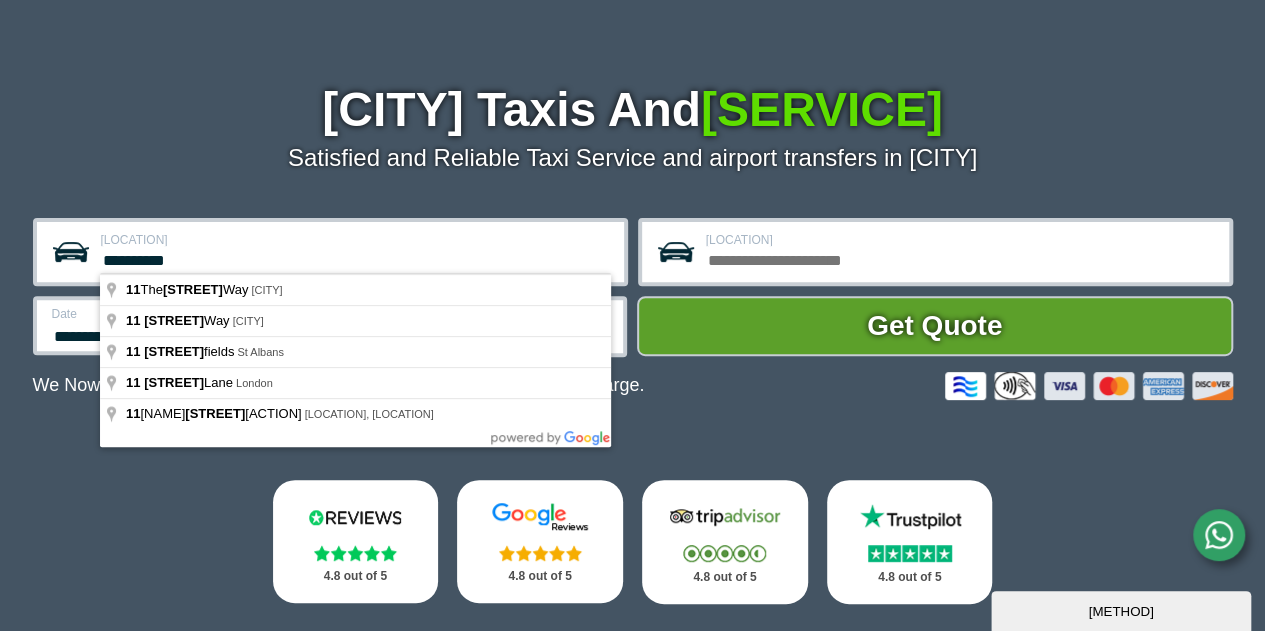 scroll, scrollTop: 0, scrollLeft: 0, axis: both 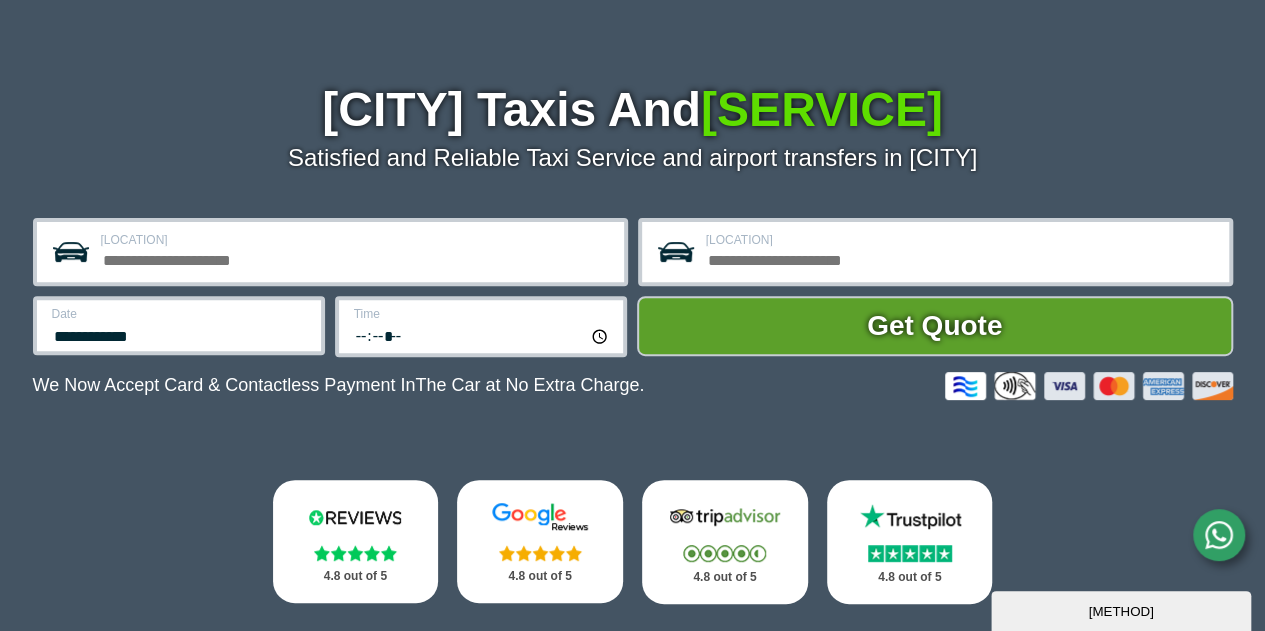 click on "Pick-up Location" at bounding box center [356, 258] 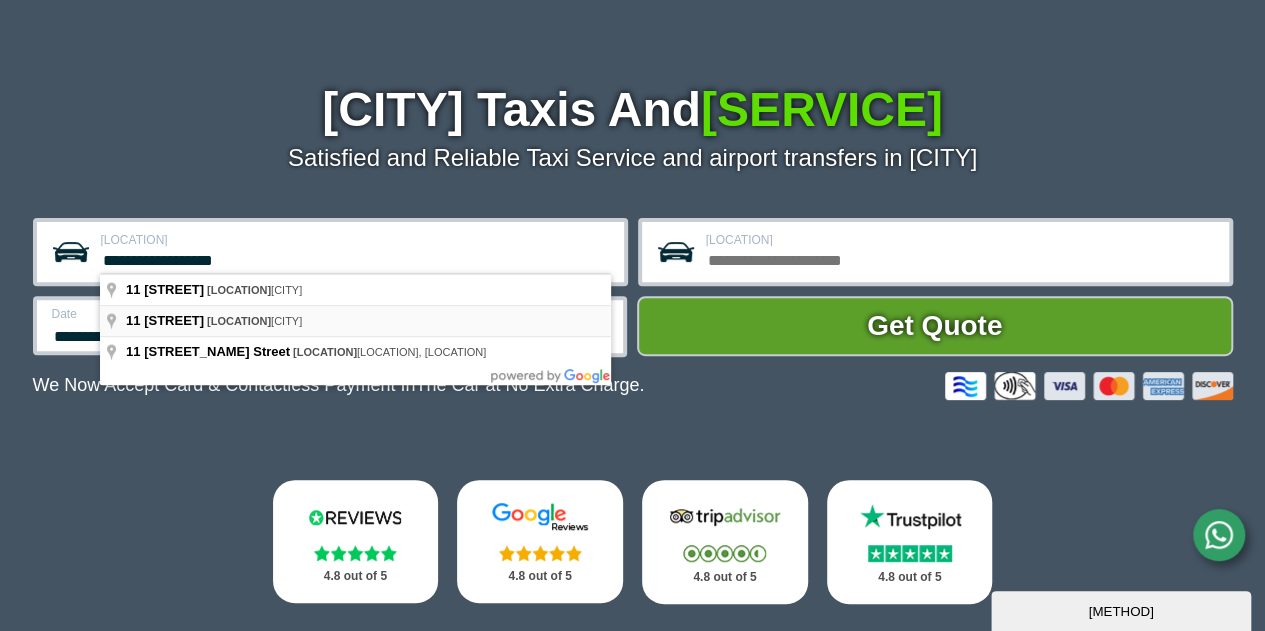 type on "**********" 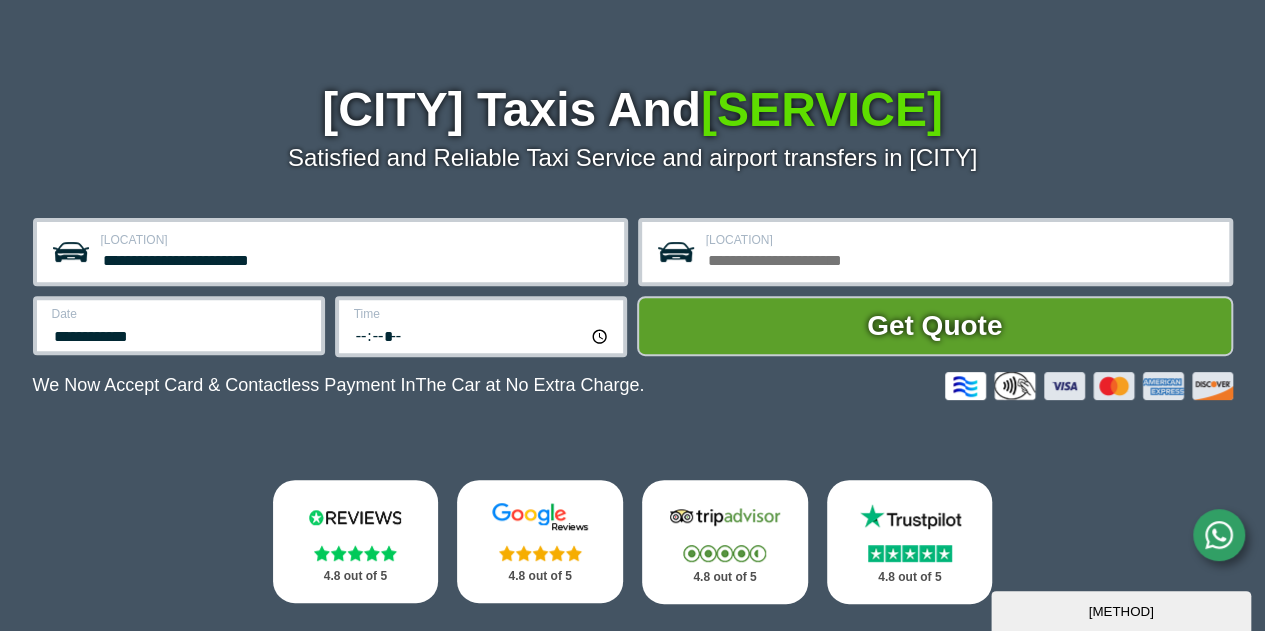 click on "Drop-off Location" at bounding box center [961, 258] 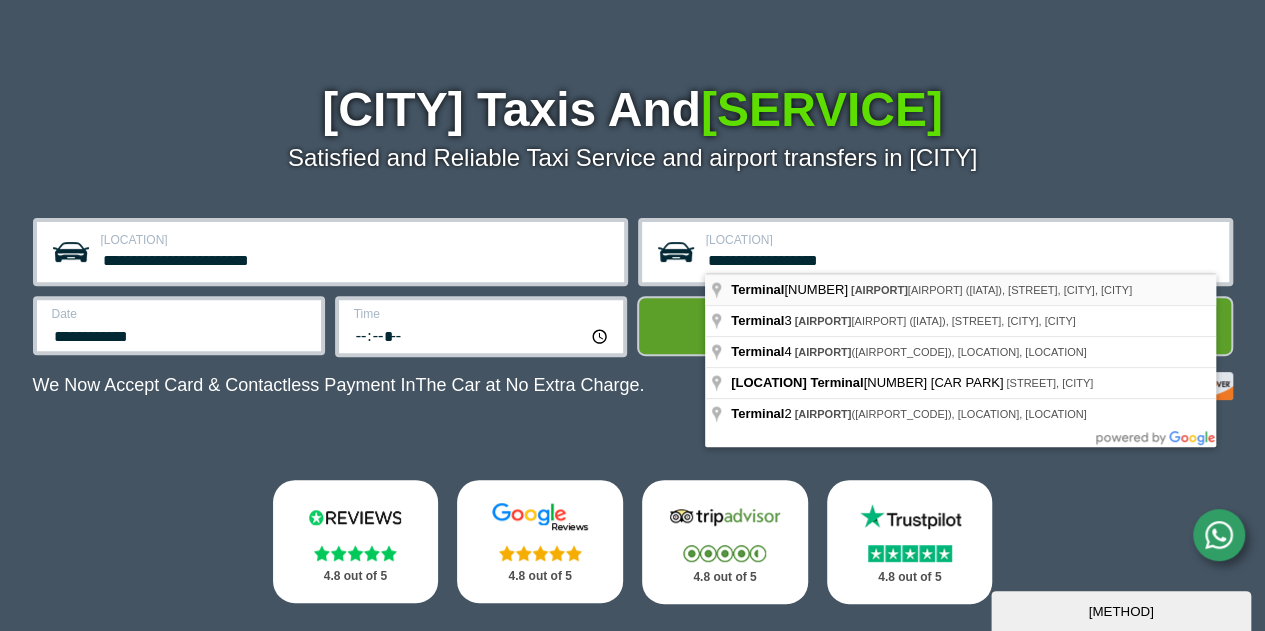 type on "**********" 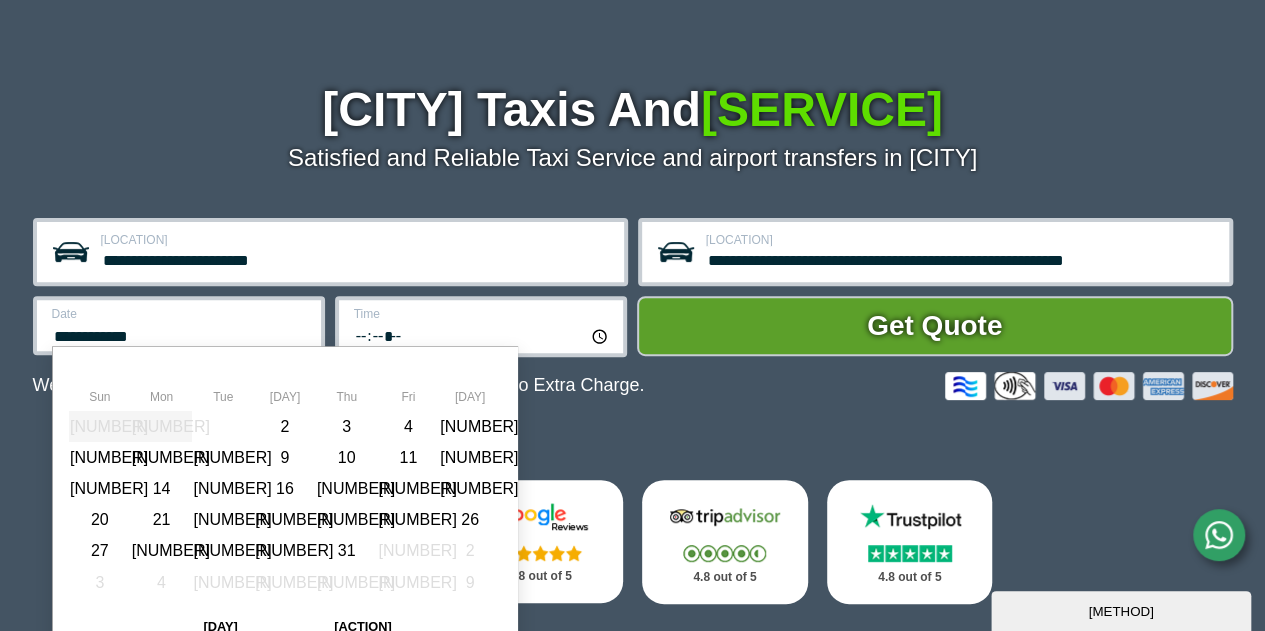click on "**********" at bounding box center (180, 334) 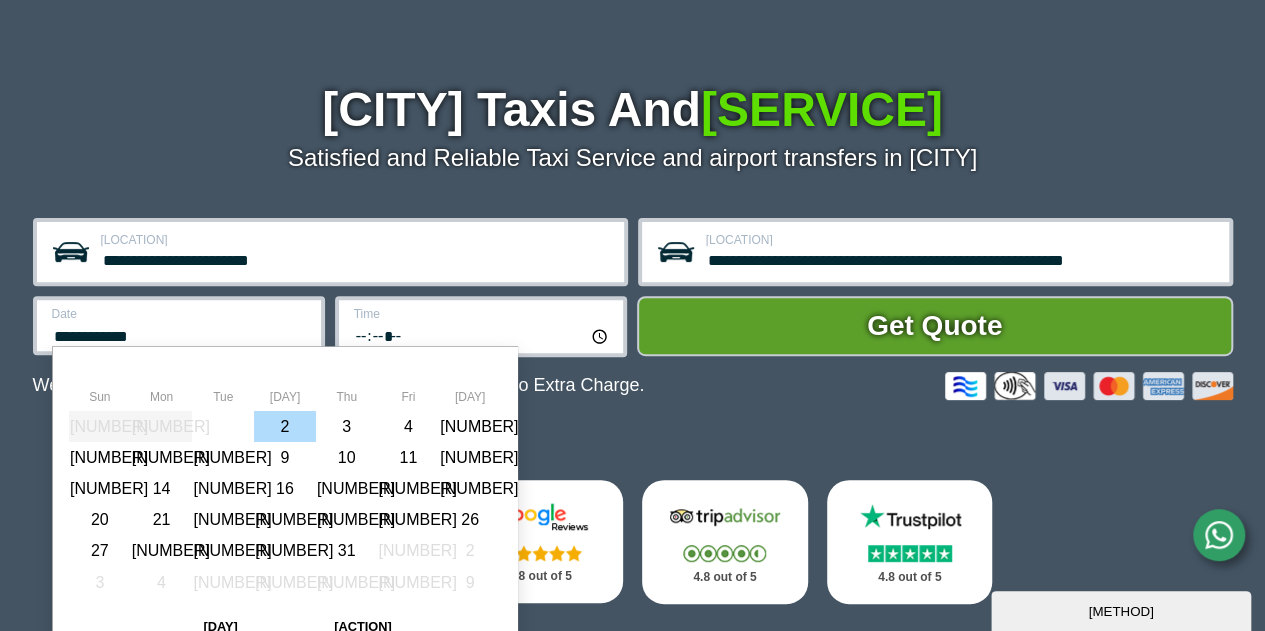 click on "2" at bounding box center [285, 426] 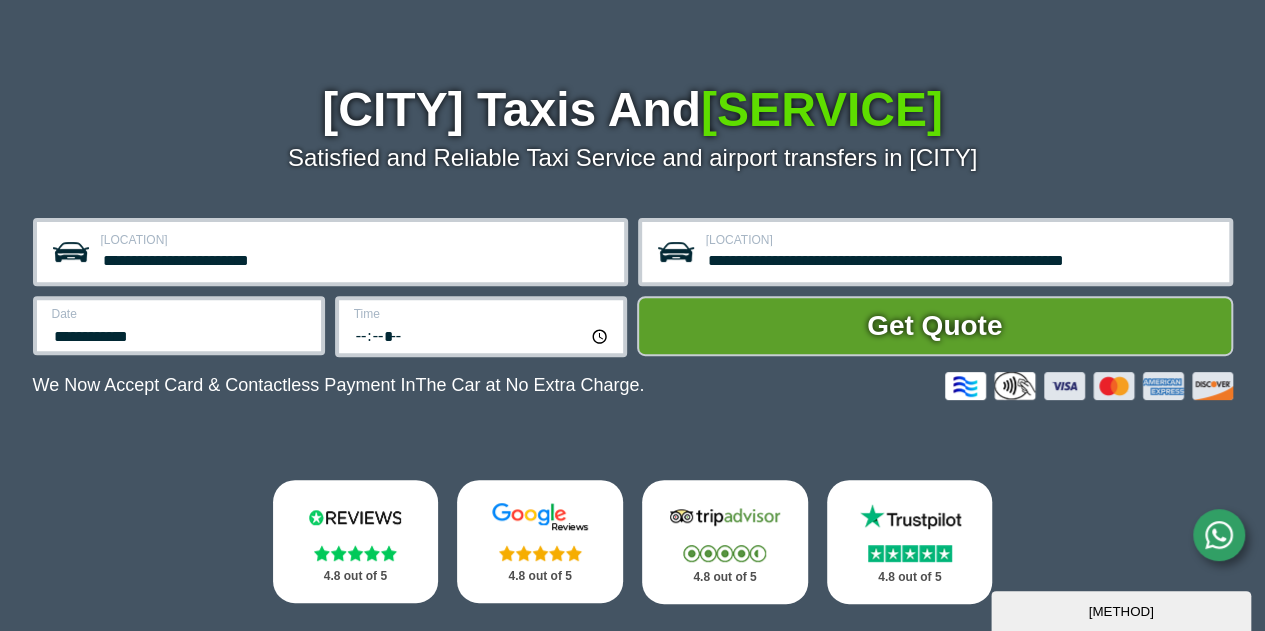 click on "Time
*****" at bounding box center [330, 252] 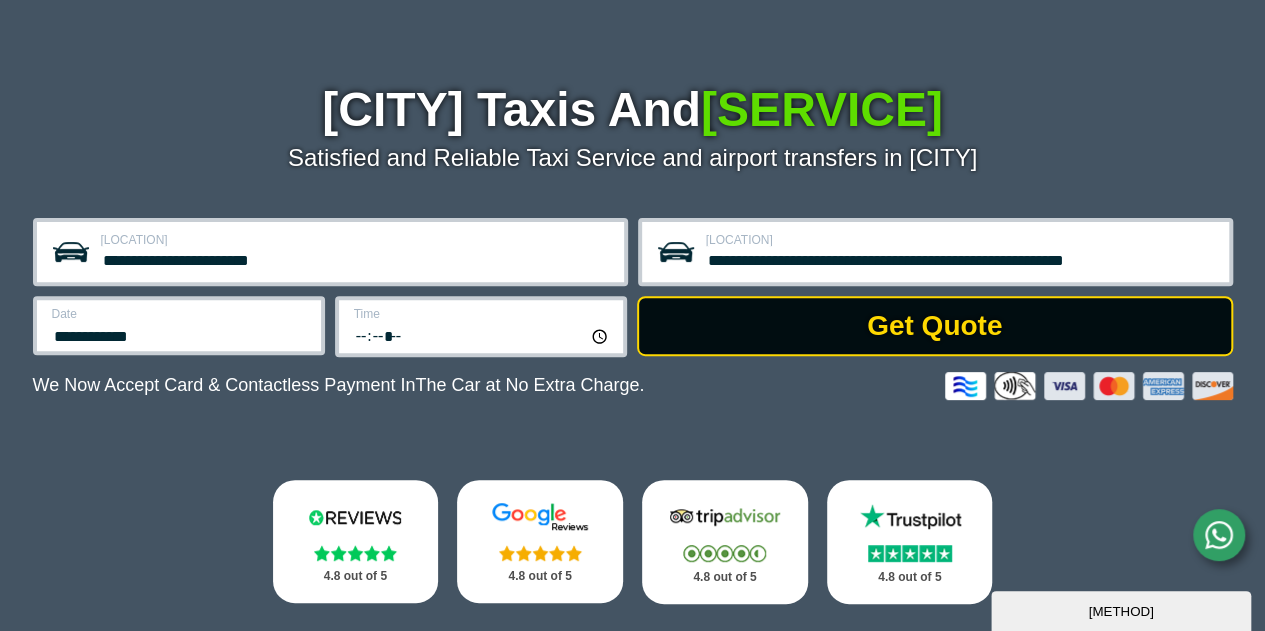 type on "*****" 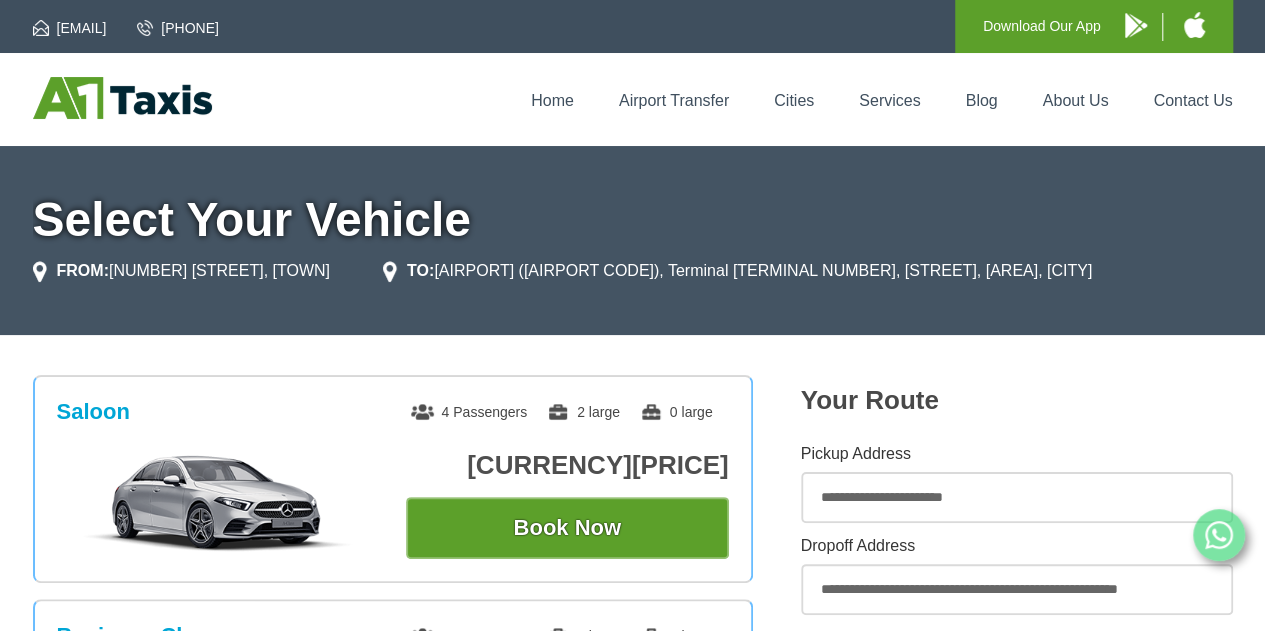 scroll, scrollTop: 200, scrollLeft: 0, axis: vertical 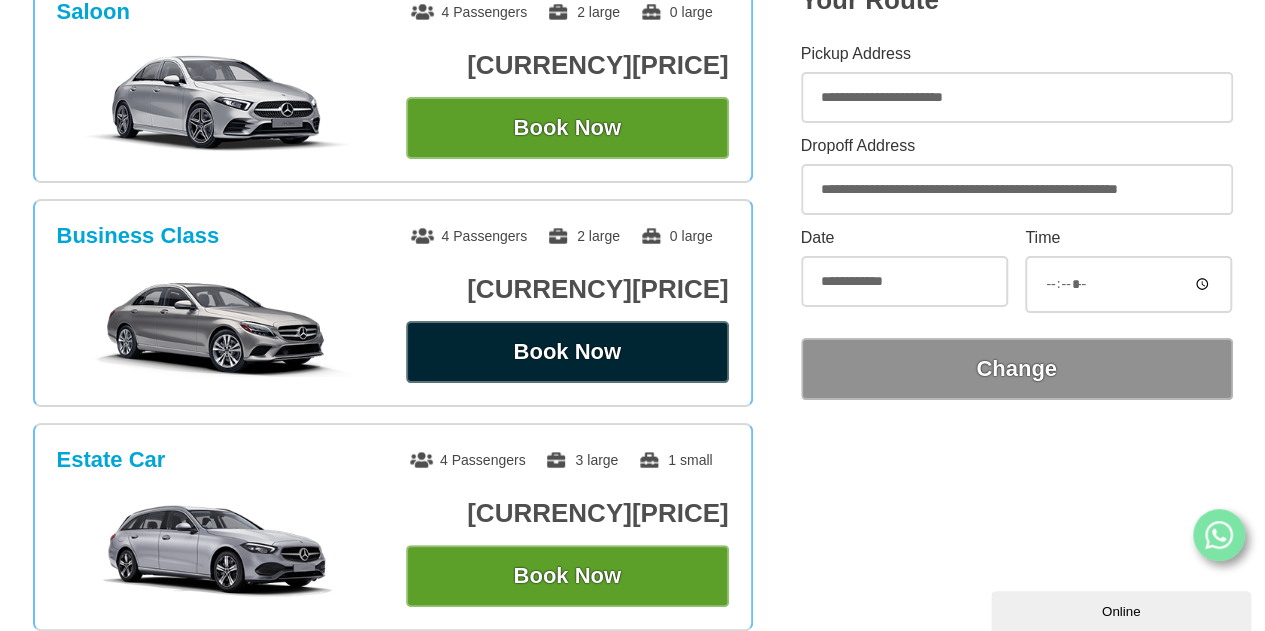 click on "Book Now" at bounding box center (567, 128) 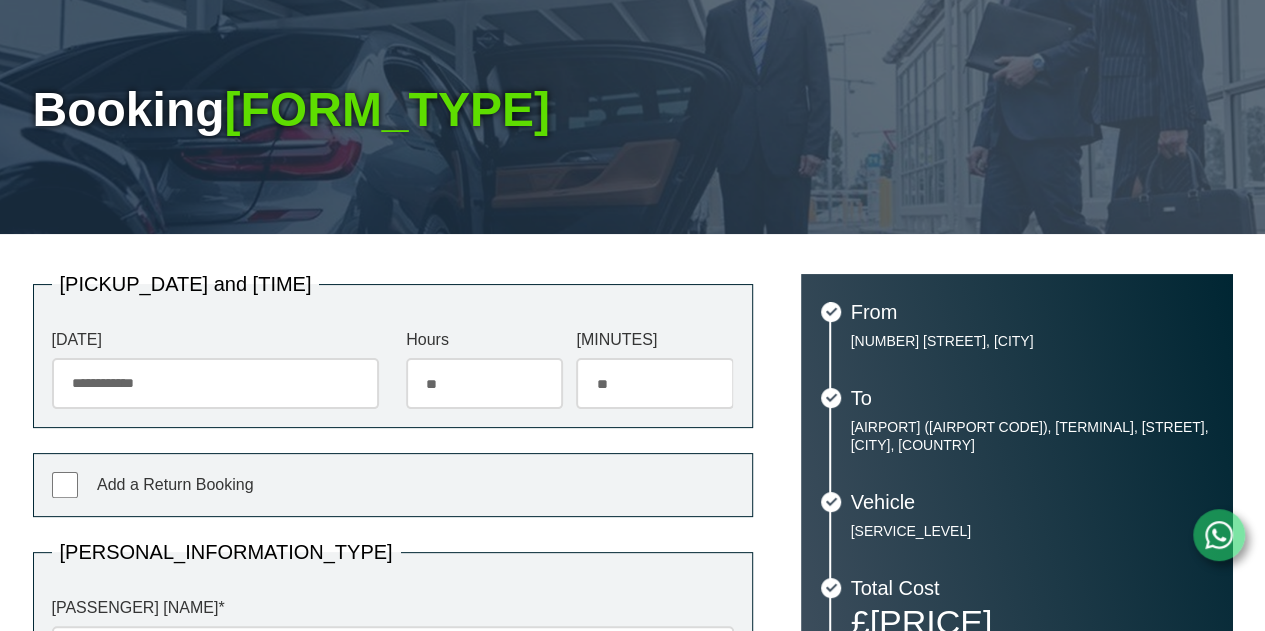 scroll, scrollTop: 400, scrollLeft: 0, axis: vertical 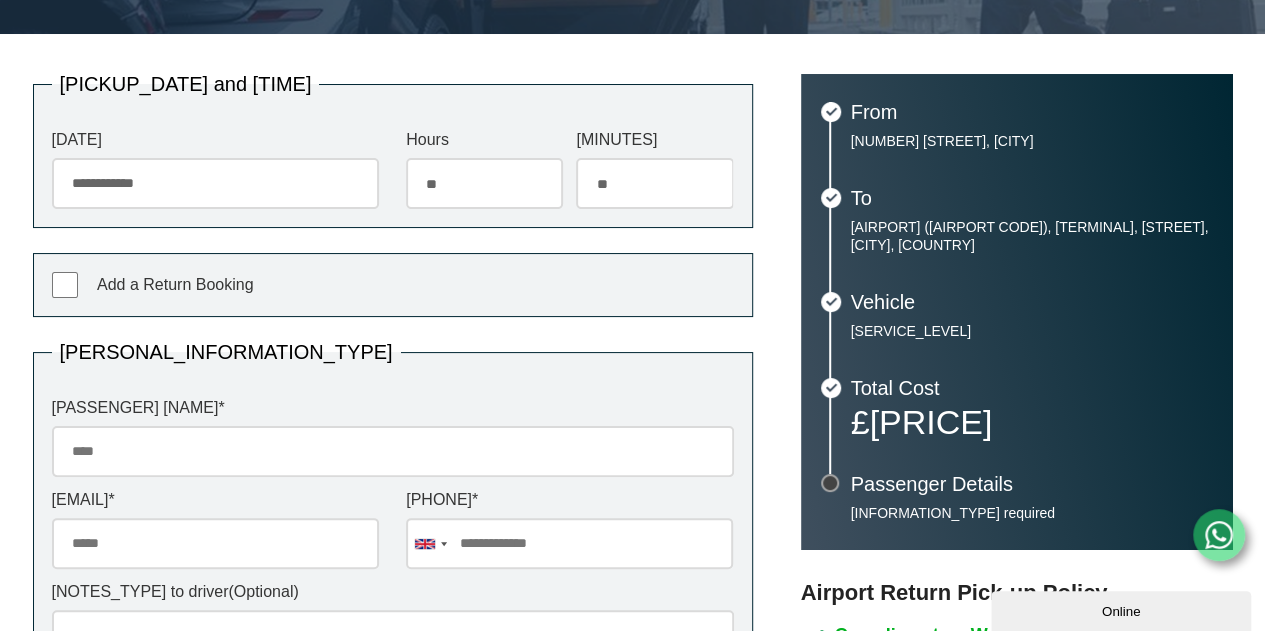 click on "[PASSENGER] [NAME]  *" at bounding box center (393, 451) 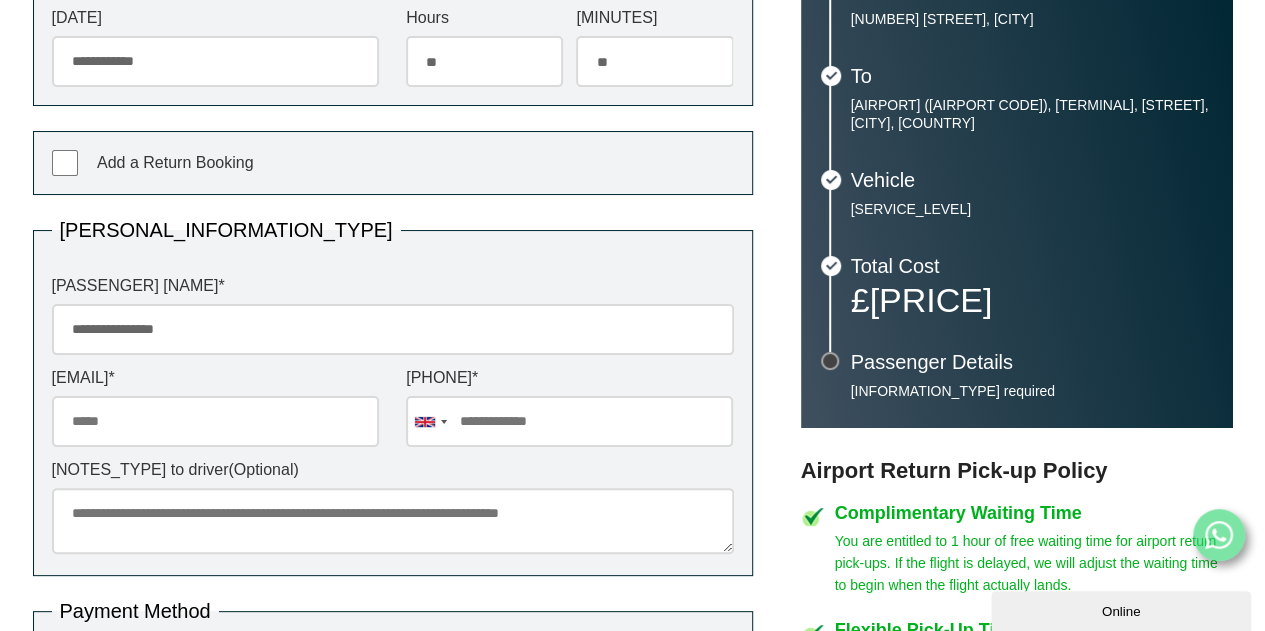 scroll, scrollTop: 600, scrollLeft: 0, axis: vertical 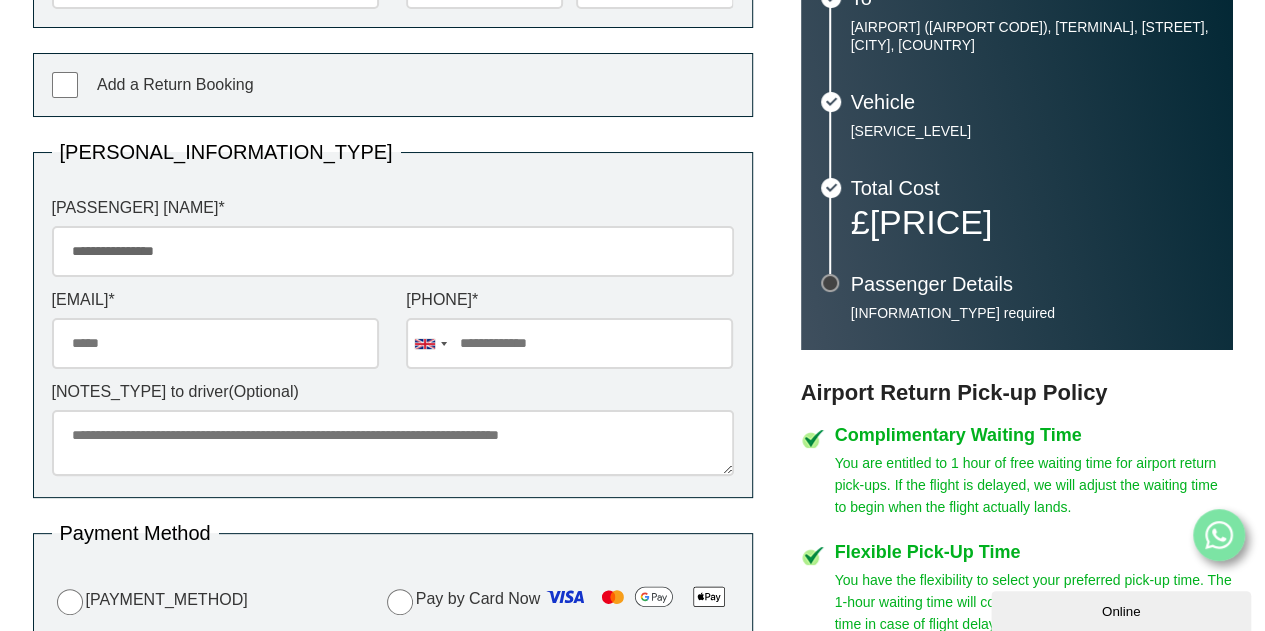 click on "[EMAIL]  *" at bounding box center (215, 343) 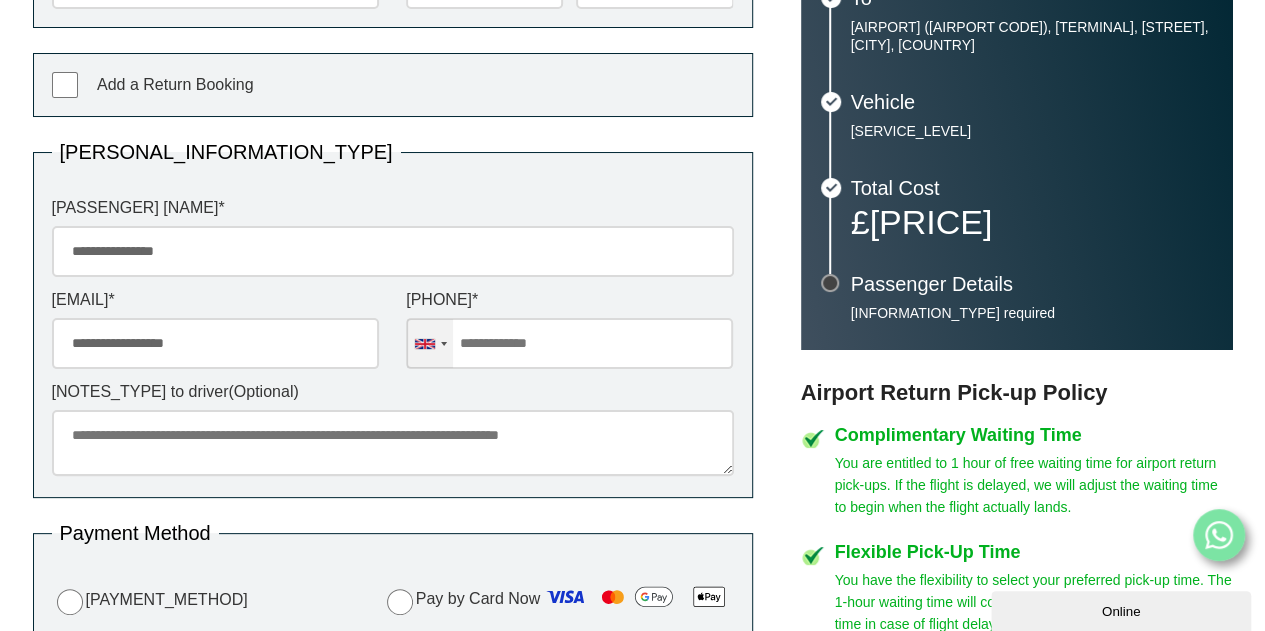 click at bounding box center [430, 343] 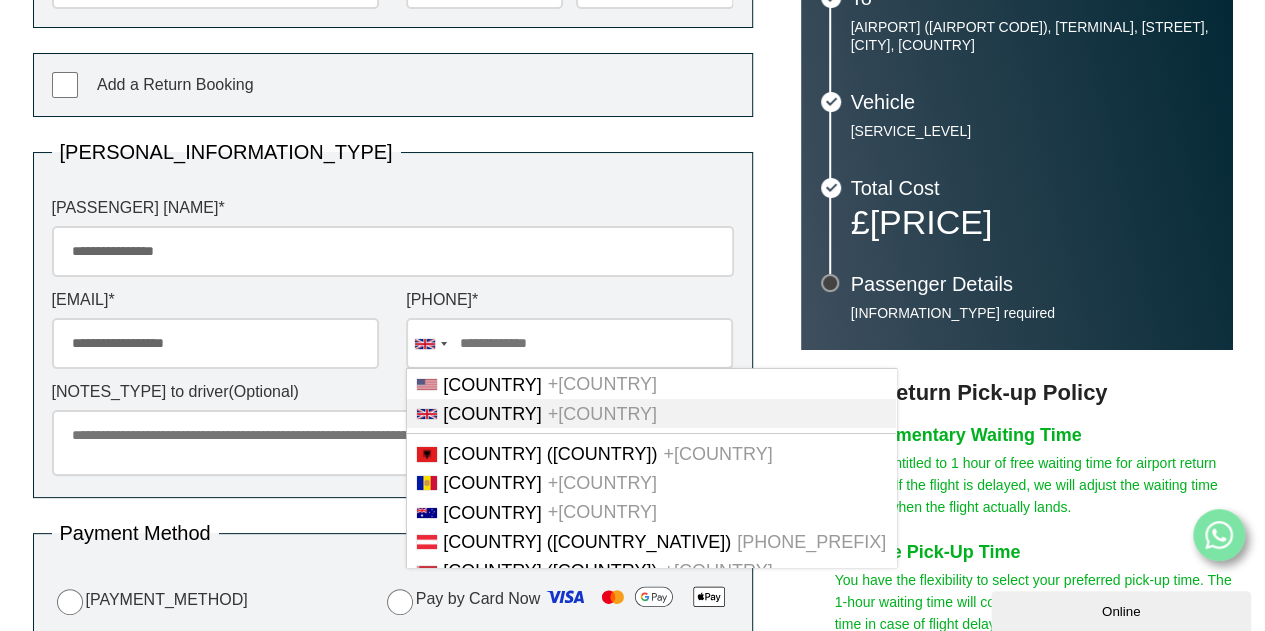 click at bounding box center [569, 343] 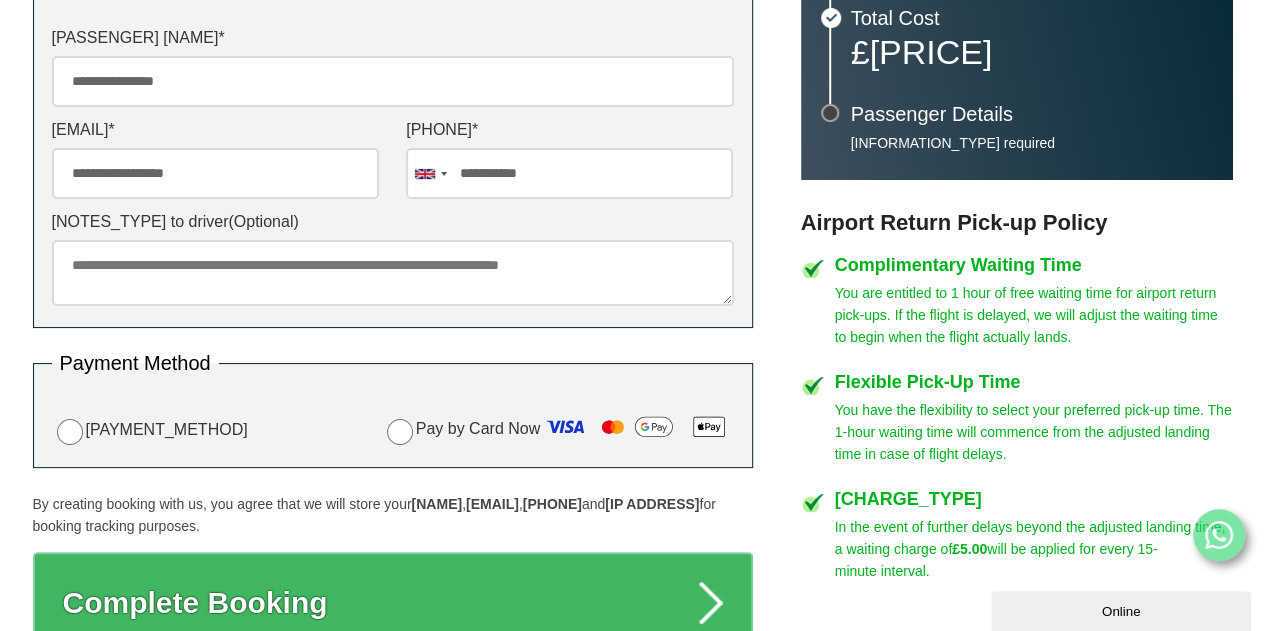 scroll, scrollTop: 800, scrollLeft: 0, axis: vertical 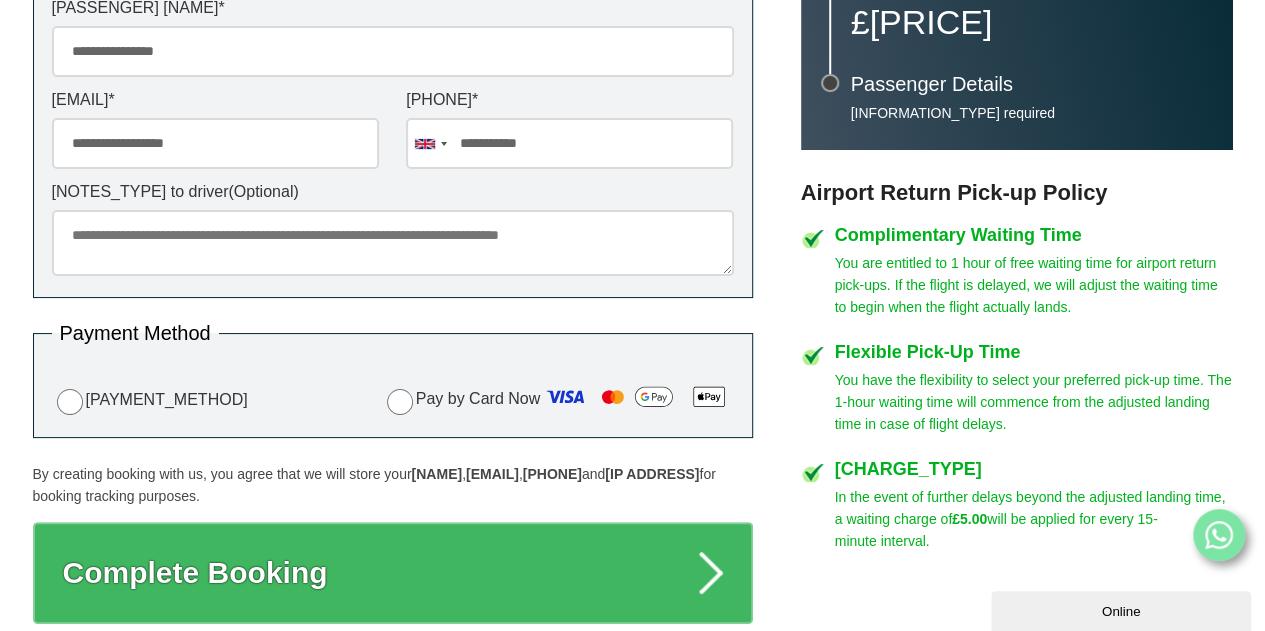 type on "**********" 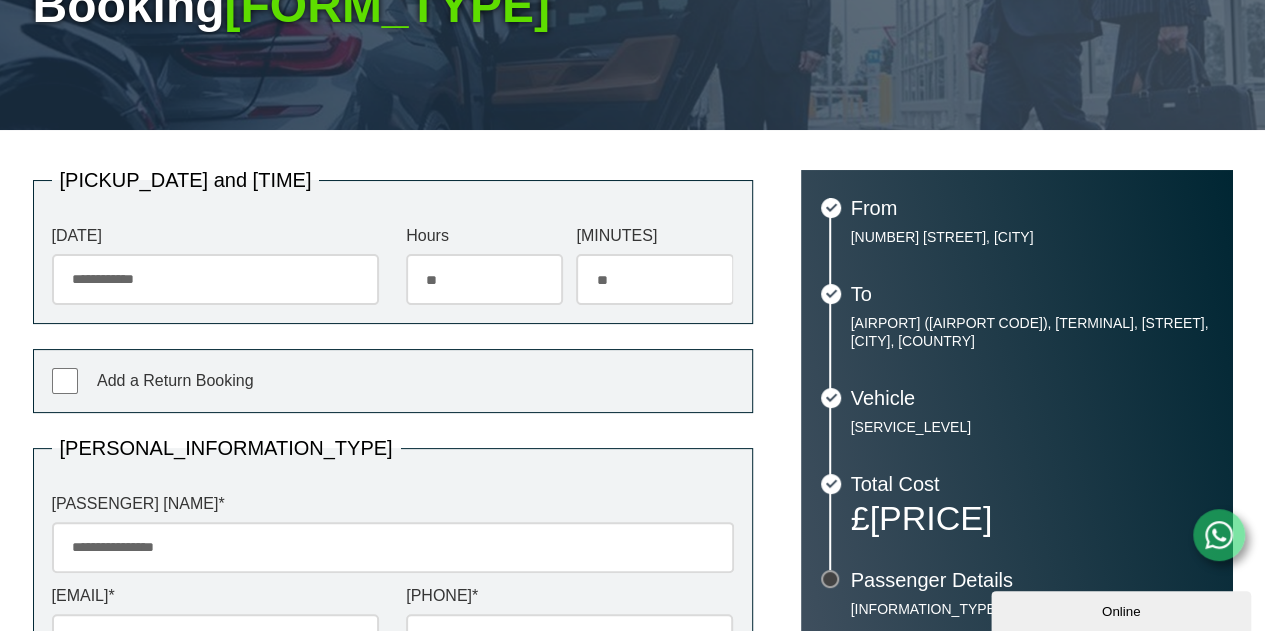 scroll, scrollTop: 300, scrollLeft: 0, axis: vertical 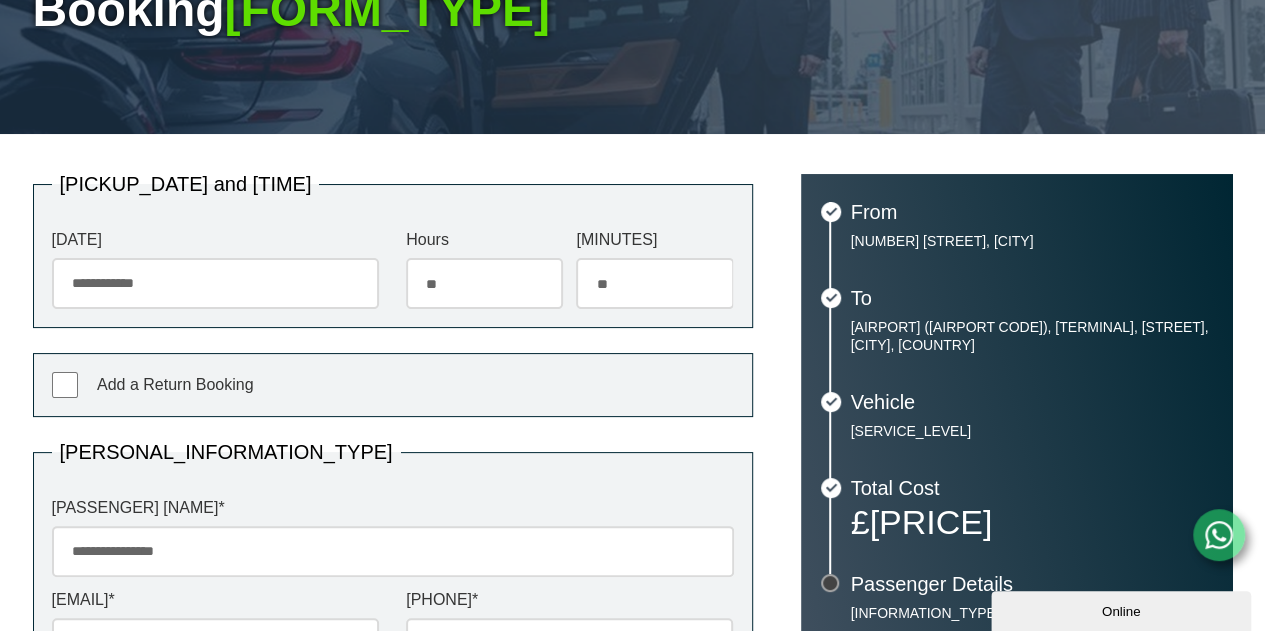 type on "**********" 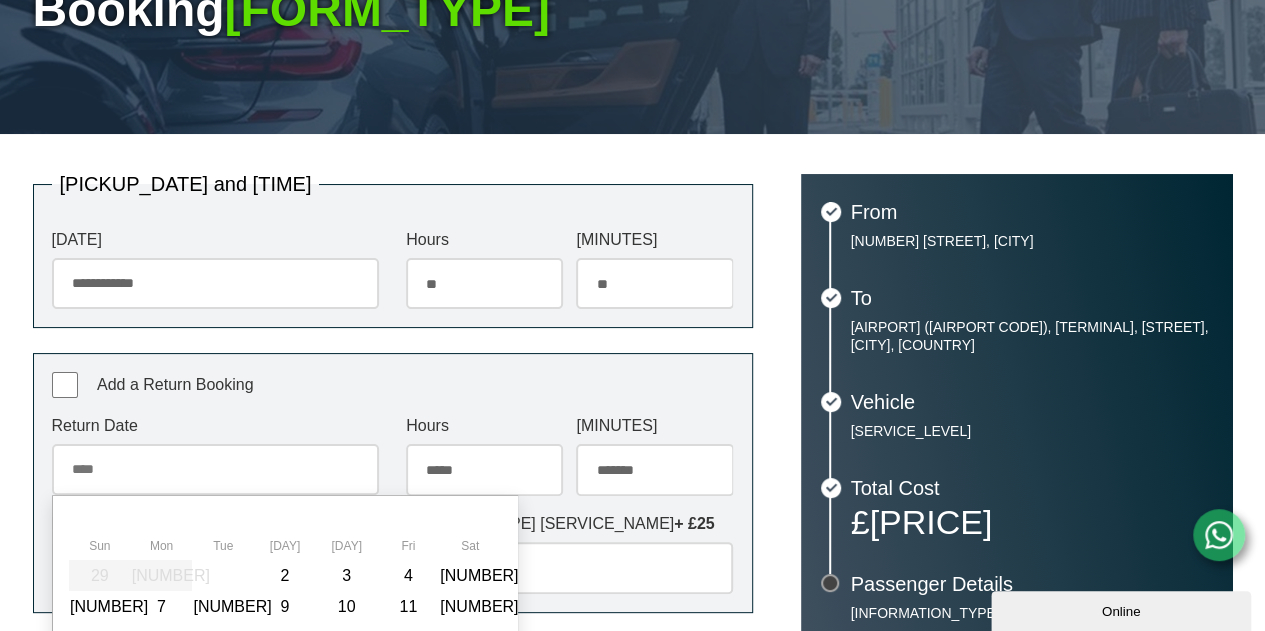 scroll, scrollTop: 446, scrollLeft: 0, axis: vertical 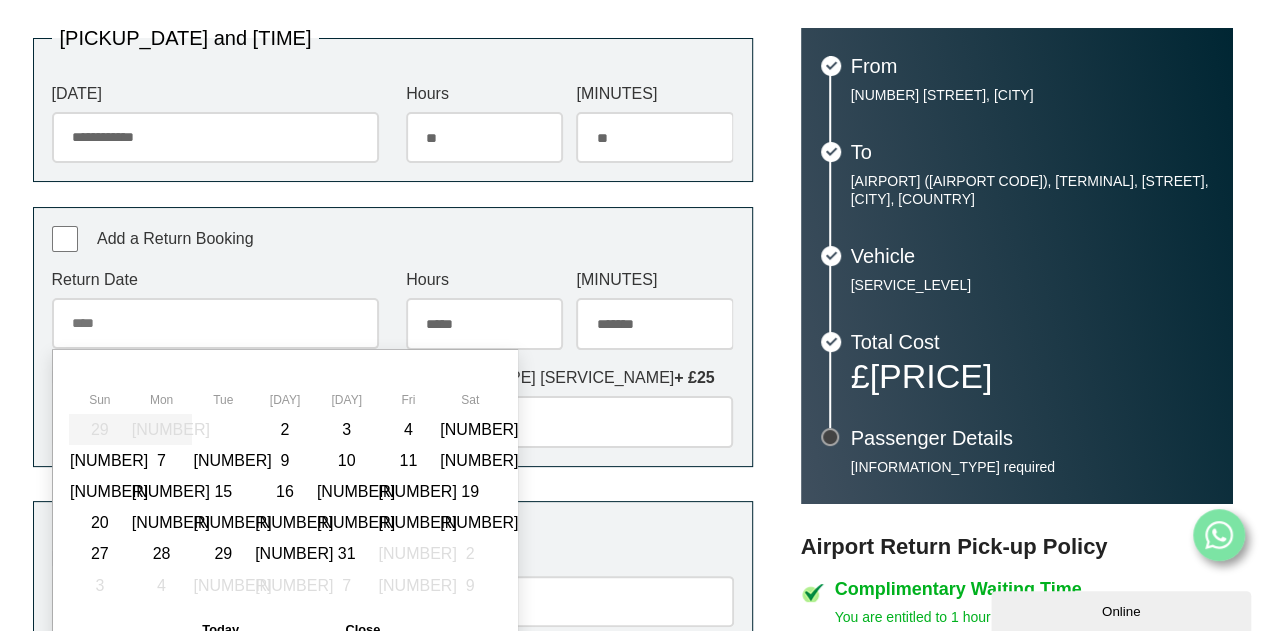 click on "[RETURN DATE]
[MONTH] [YEAR]     Sun Mon Tue Wed Thu Fri Sat 29 30 1 2 3 4 5 6 7 8 9 10 11 12 13 14 15 16 17 18 19 20 21 22 23 24 25 26 27 28 29 30 31 1 2 3 4 5 6 7 8 9 Today Close" at bounding box center (215, 310) 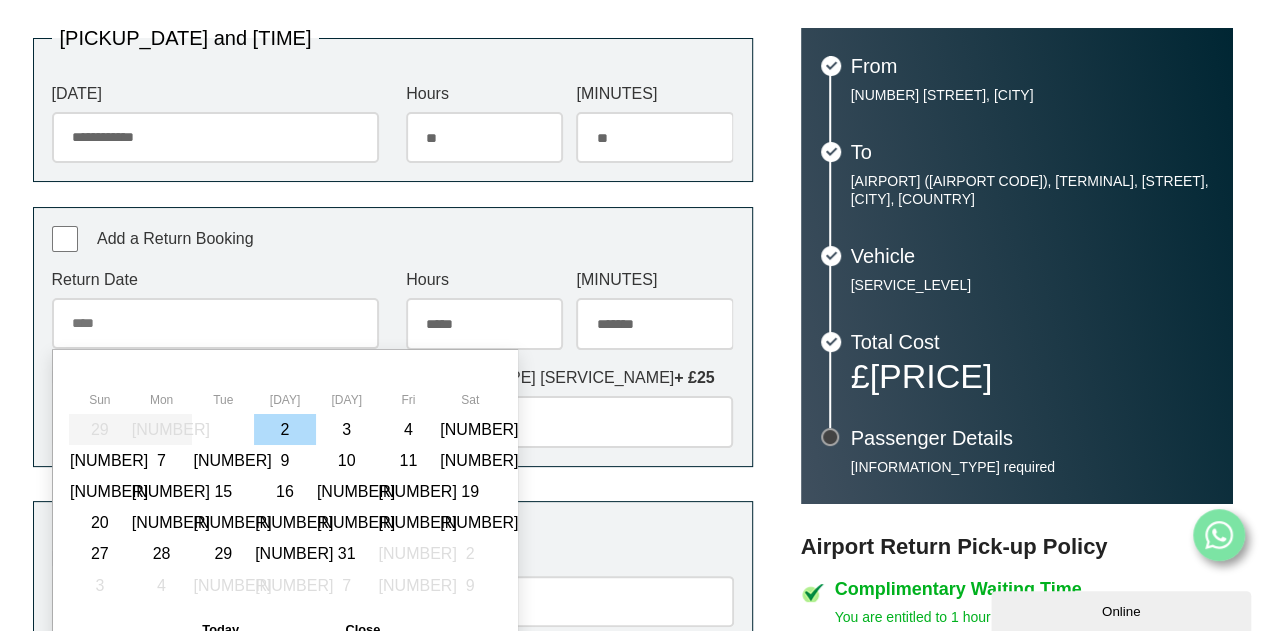 click on "2" at bounding box center (285, 429) 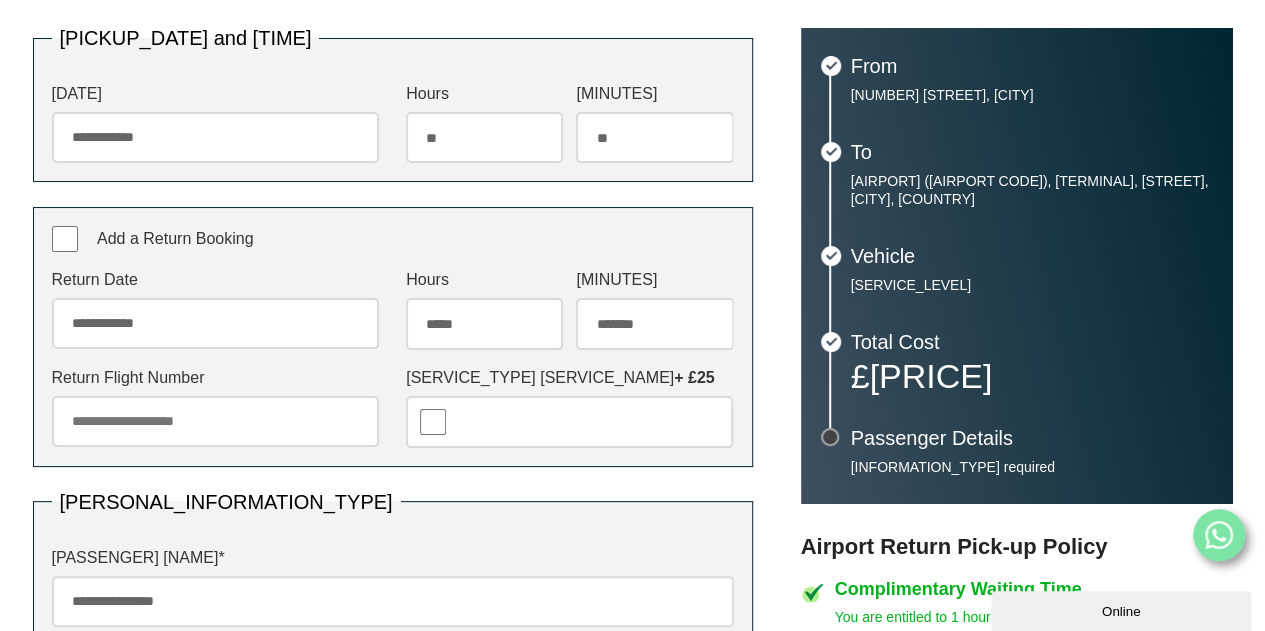 click on "****
**
**
**
**
**
**
** ** ** ** ** ** ** ** ** ** ** ** ** ** ** ** ** **" at bounding box center (484, 323) 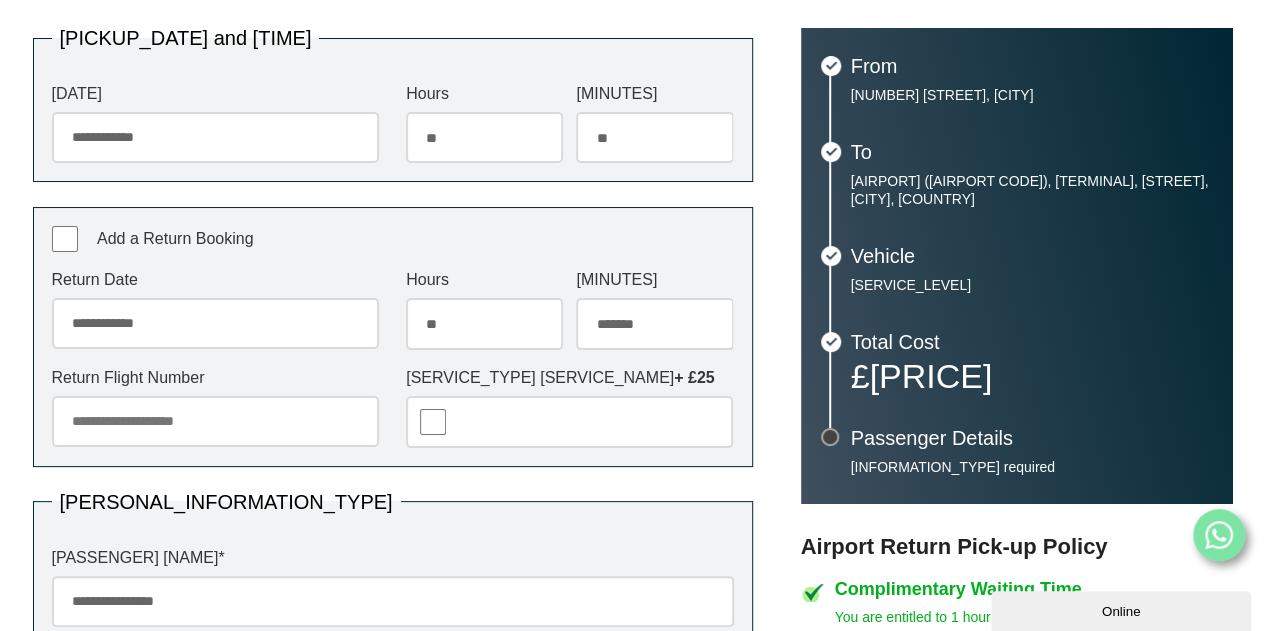 click on "****
**
**
**
**
**
**
** ** ** ** ** ** ** ** ** ** ** ** ** ** ** ** ** **" at bounding box center (484, 323) 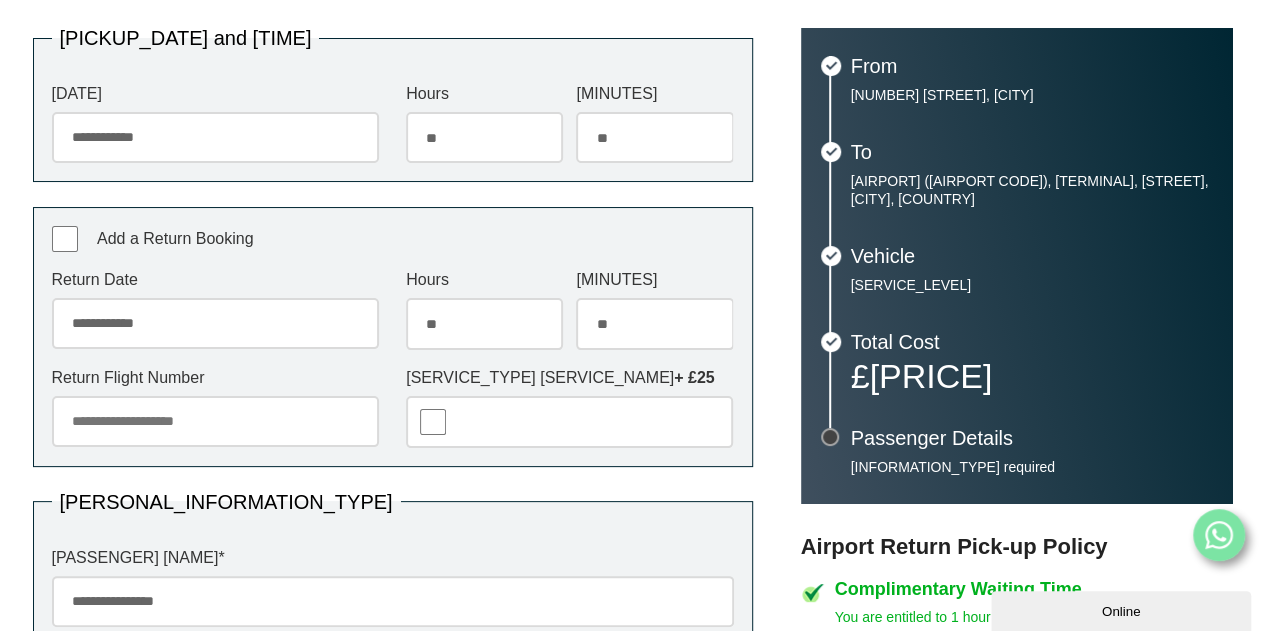 click on "*******
**
**
**
**
**
**
** ** ** ** ** ** ** ** ** ** ** ** ** ** ** ** ** ** ** ** ** ** ** ** ** ** **" at bounding box center [654, 323] 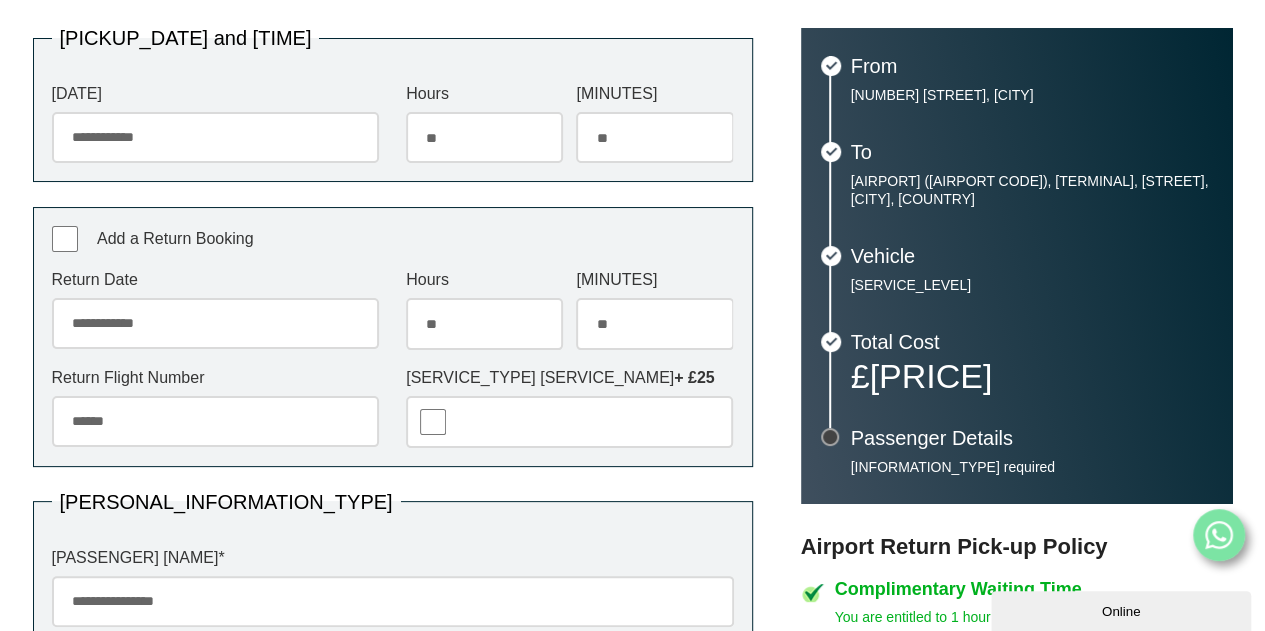 type on "******" 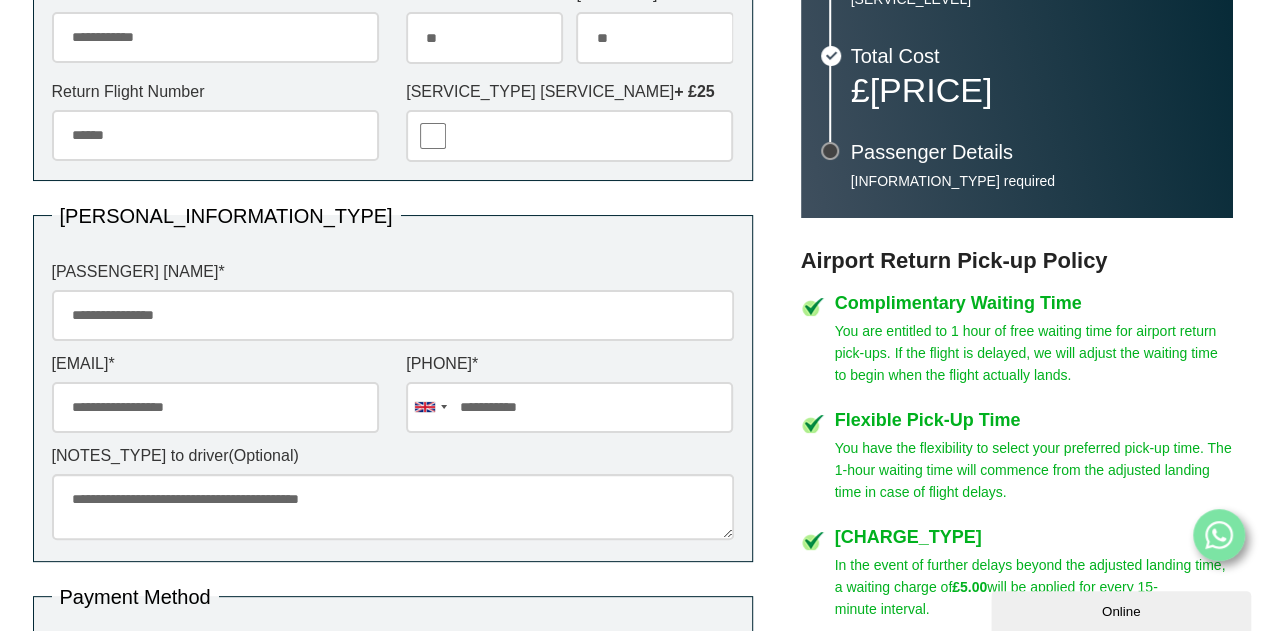scroll, scrollTop: 846, scrollLeft: 0, axis: vertical 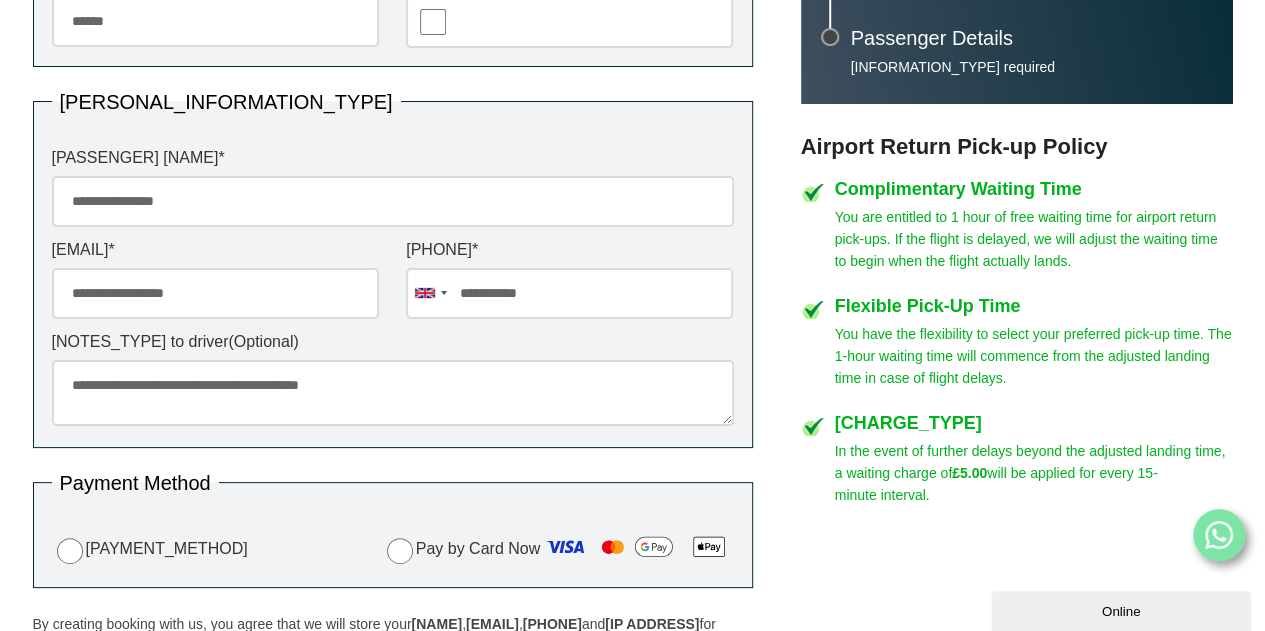 click on "**********" at bounding box center (393, 393) 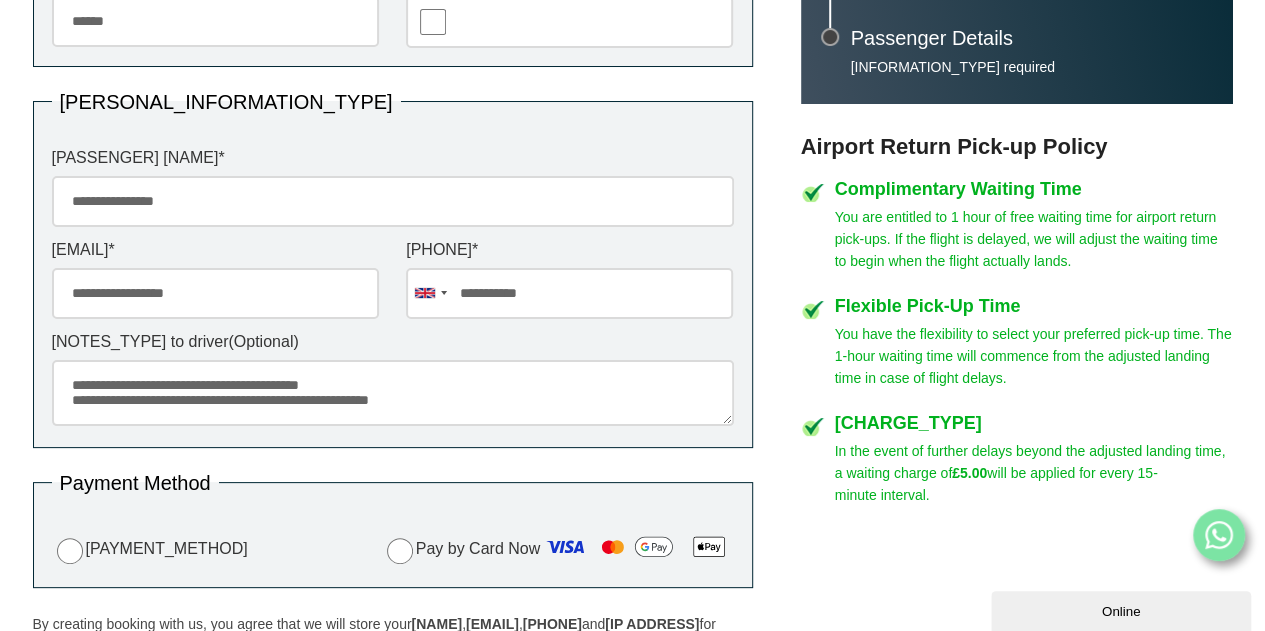 click on "**********" at bounding box center (393, 393) 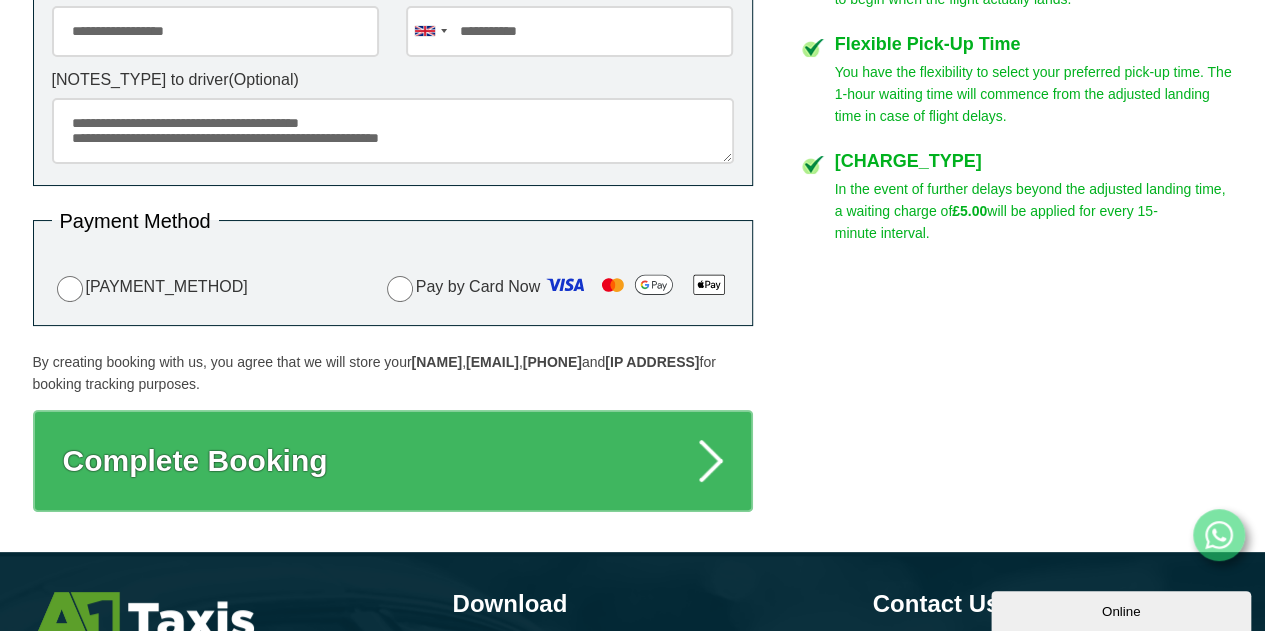 scroll, scrollTop: 1246, scrollLeft: 0, axis: vertical 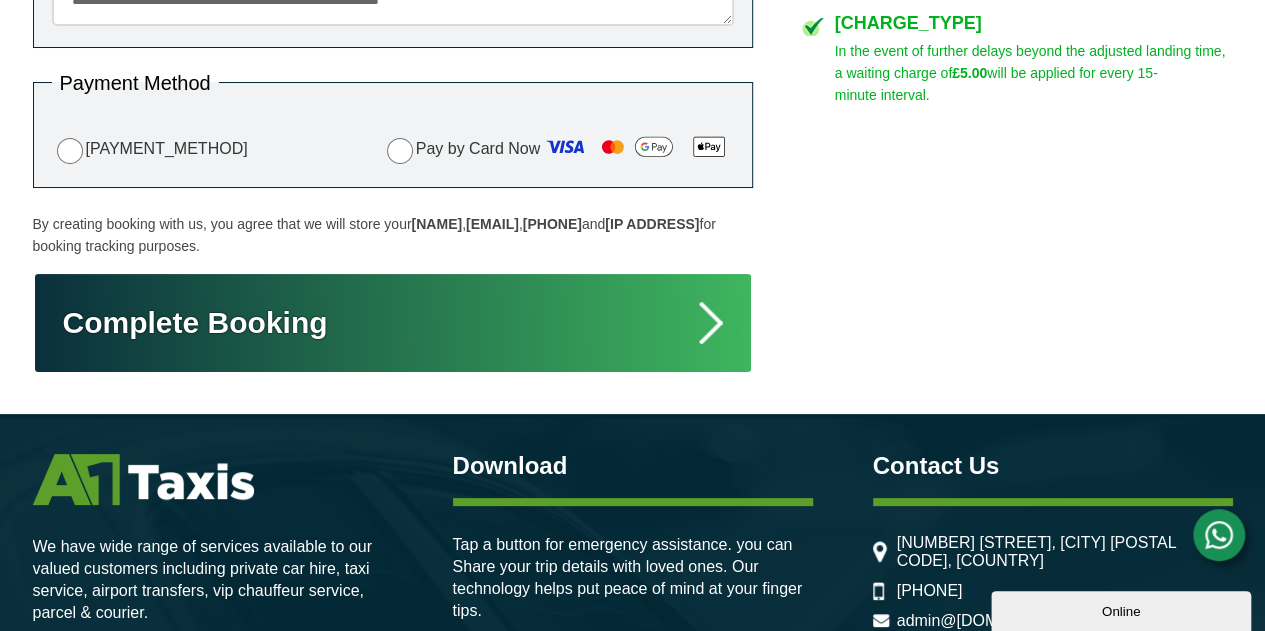 type on "**********" 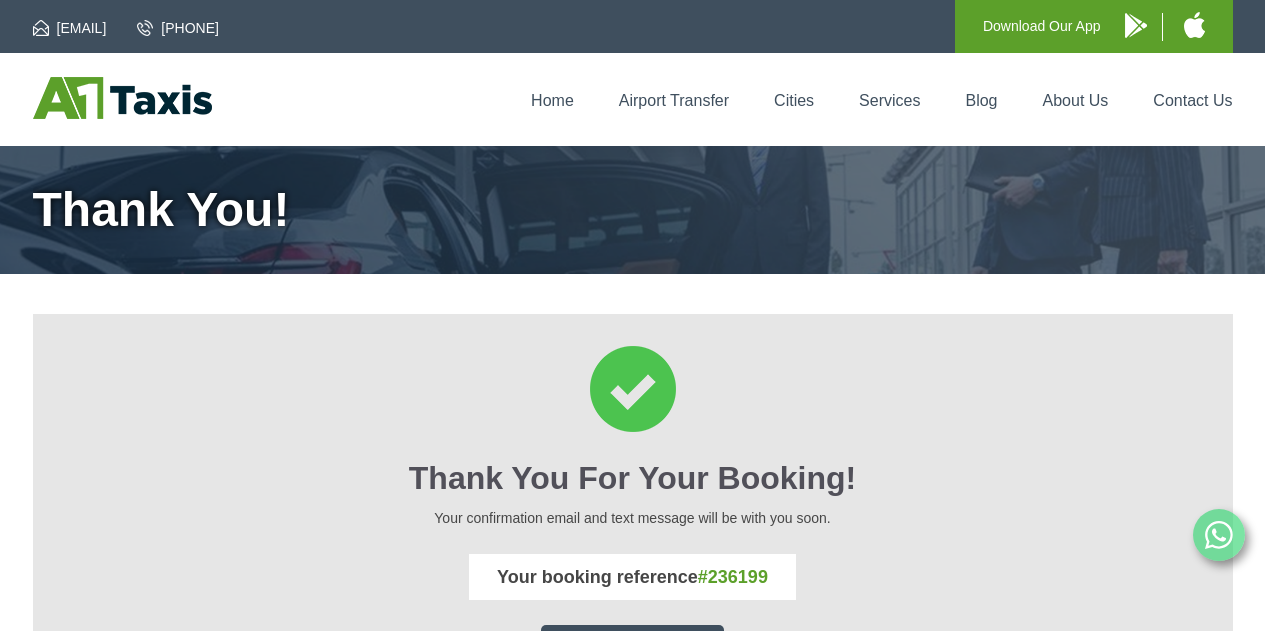 scroll, scrollTop: 0, scrollLeft: 0, axis: both 